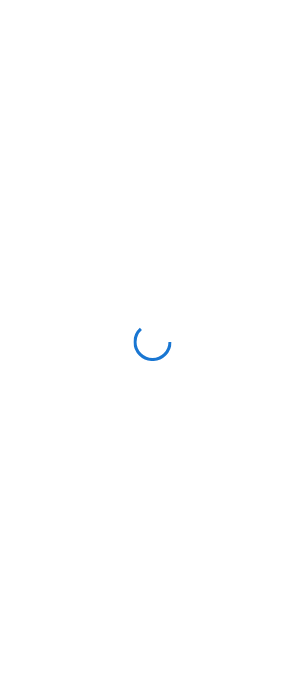 scroll, scrollTop: 0, scrollLeft: 0, axis: both 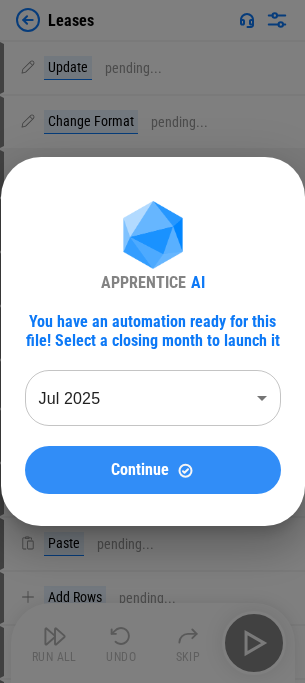 click on "Continue" at bounding box center [153, 470] 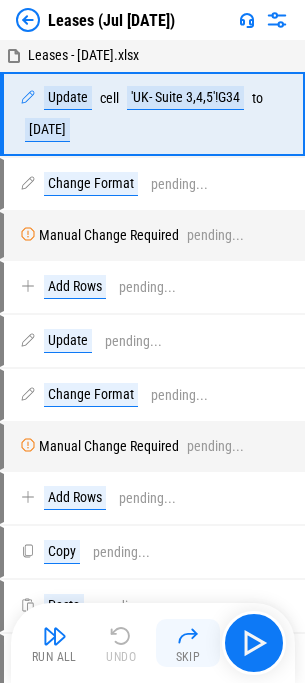 click at bounding box center (188, 636) 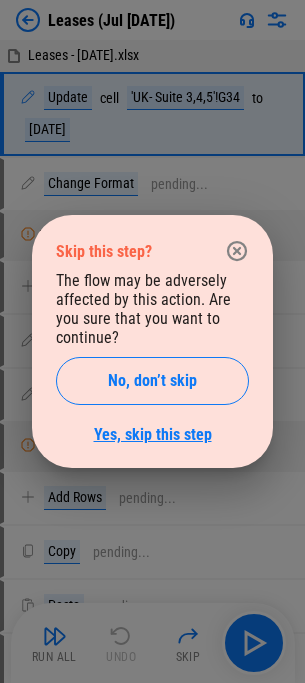 click on "Yes, skip this step" at bounding box center [153, 434] 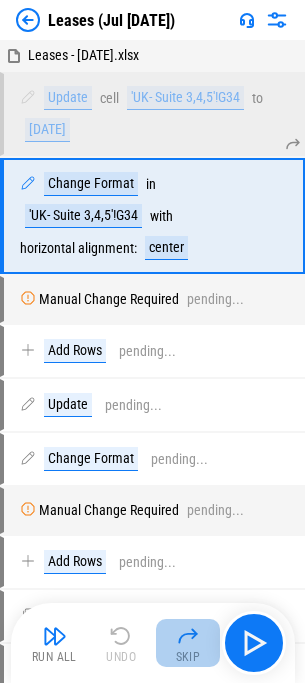 click at bounding box center (188, 636) 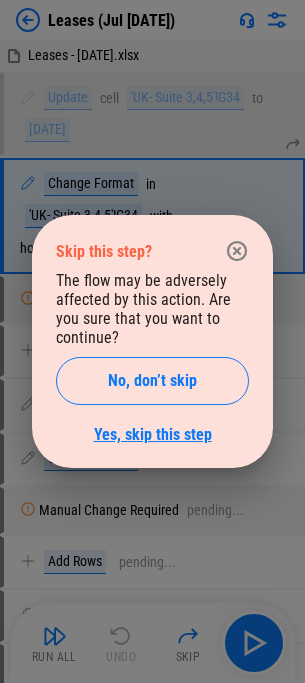 click on "Yes, skip this step" at bounding box center [153, 434] 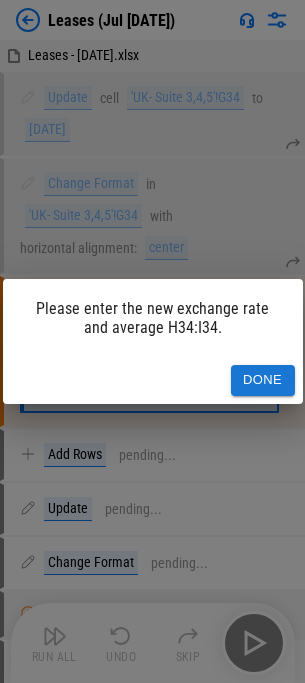 click on "Done" at bounding box center [263, 380] 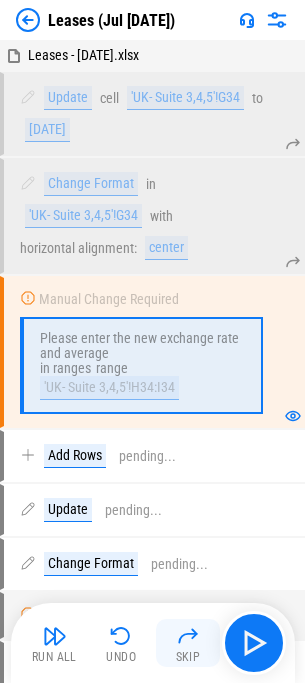 click at bounding box center [188, 636] 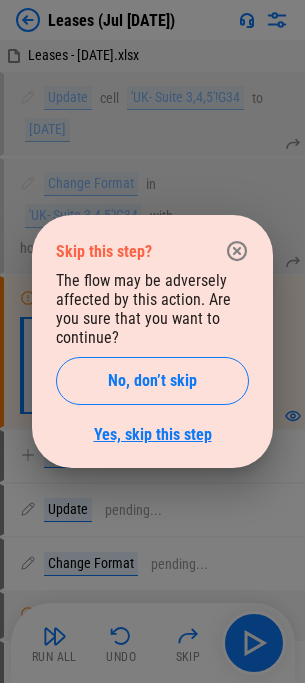 click on "Yes, skip this step" at bounding box center [153, 434] 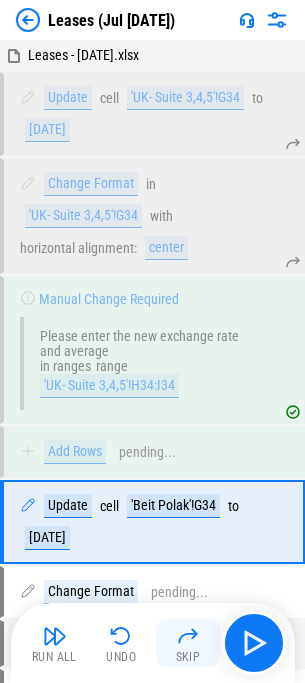 click on "Skip" at bounding box center [188, 657] 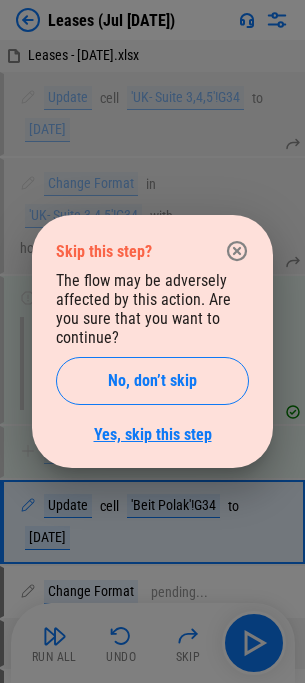 click on "Yes, skip this step" at bounding box center (153, 434) 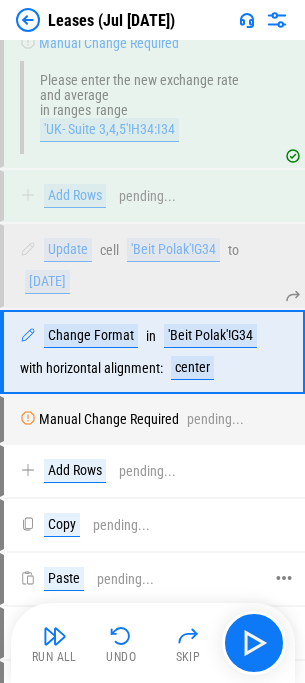 scroll, scrollTop: 267, scrollLeft: 0, axis: vertical 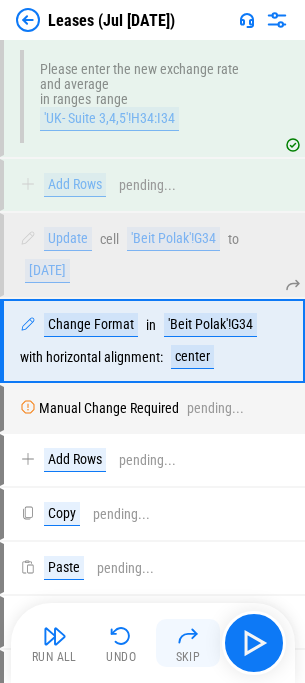 click at bounding box center (188, 636) 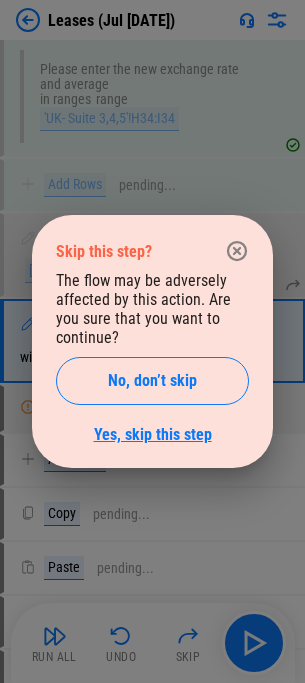 click on "Yes, skip this step" at bounding box center [153, 434] 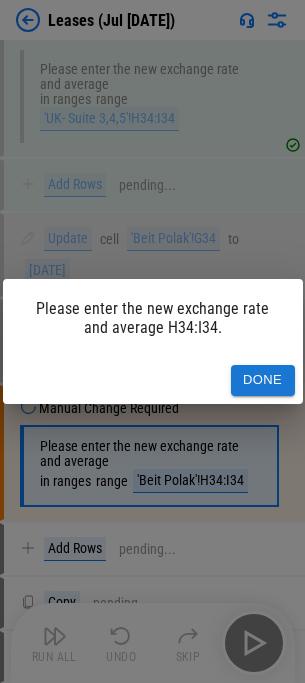 click on "Done" at bounding box center (263, 380) 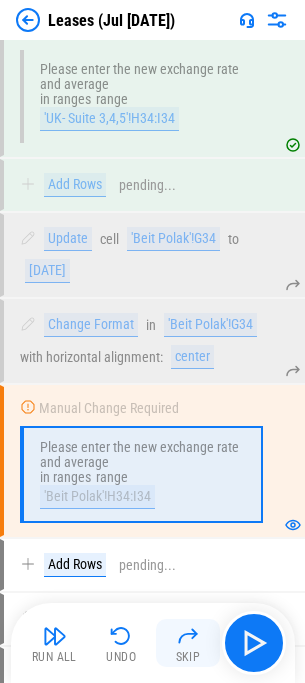 click at bounding box center [188, 636] 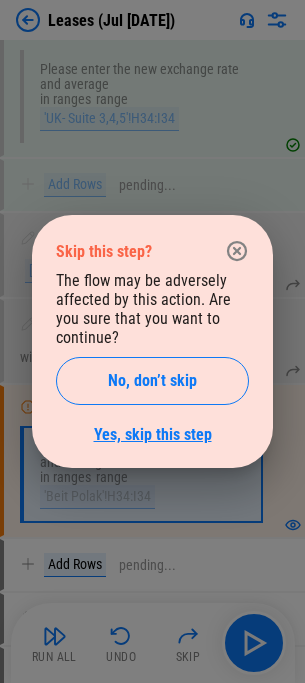 click on "Yes, skip this step" at bounding box center [153, 434] 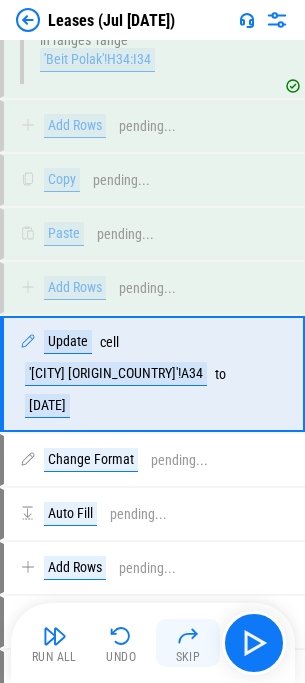scroll, scrollTop: 704, scrollLeft: 0, axis: vertical 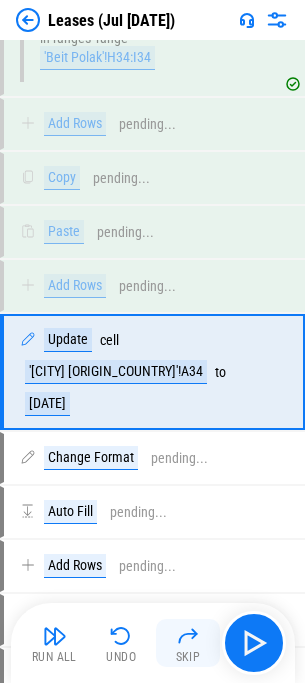 click at bounding box center (188, 636) 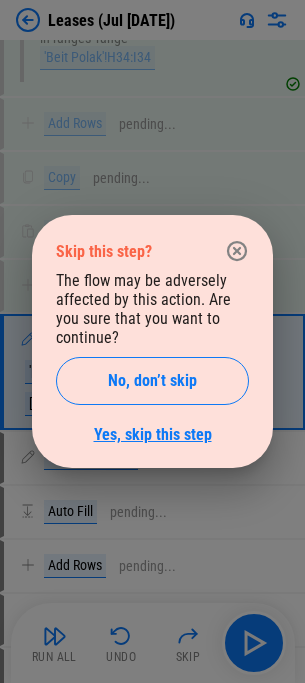 click on "Yes, skip this step" at bounding box center [153, 434] 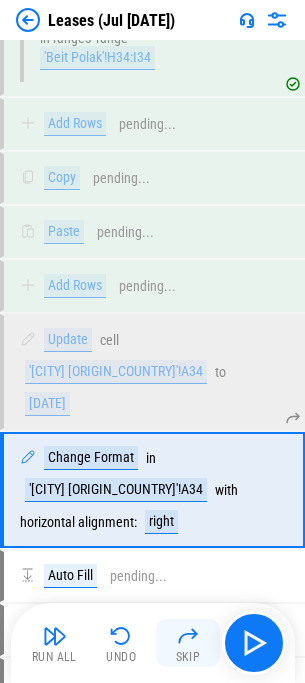 click at bounding box center (188, 636) 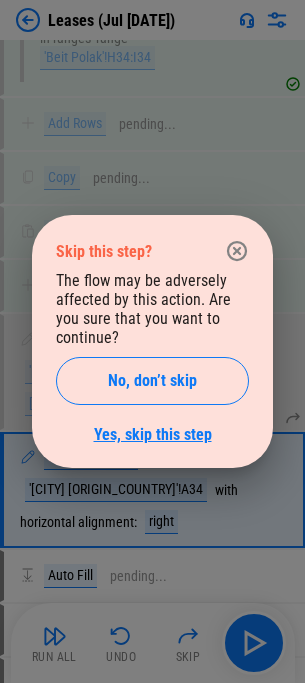 click on "Yes, skip this step" at bounding box center [153, 434] 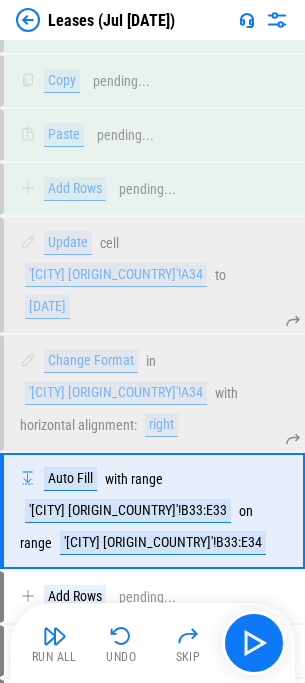 scroll, scrollTop: 892, scrollLeft: 0, axis: vertical 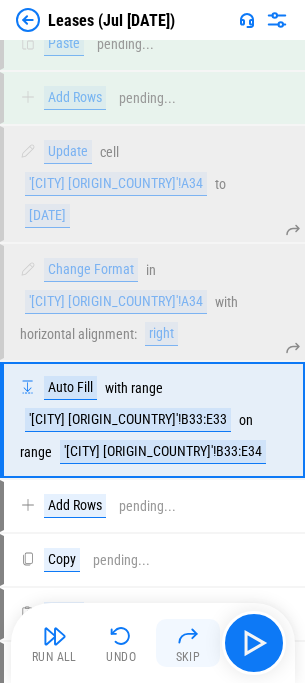 click at bounding box center (188, 636) 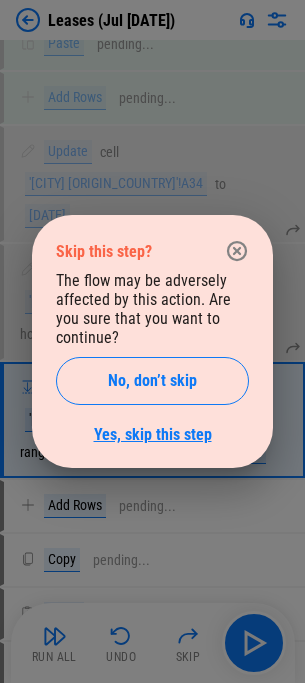 click on "Yes, skip this step" at bounding box center [153, 434] 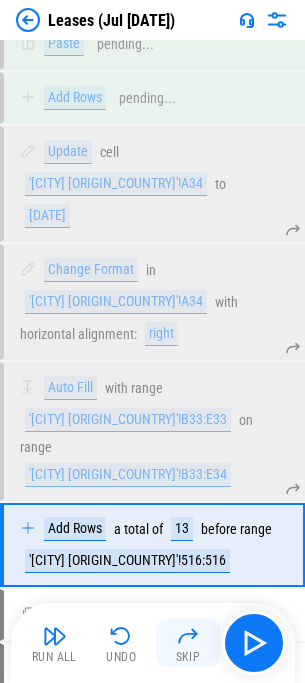 click at bounding box center [188, 636] 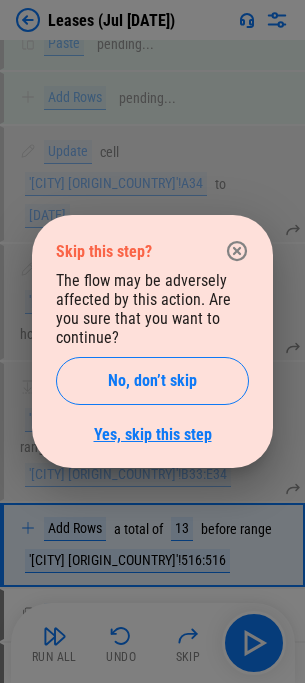 click on "Yes, skip this step" at bounding box center (153, 434) 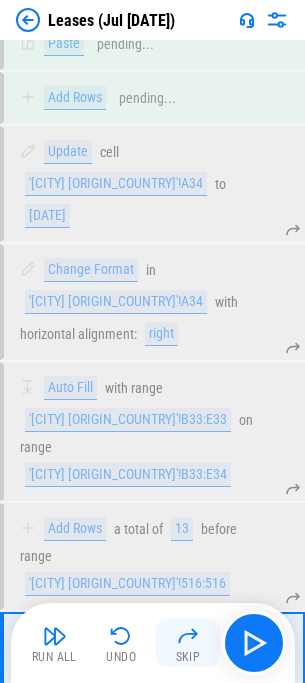 click at bounding box center (188, 636) 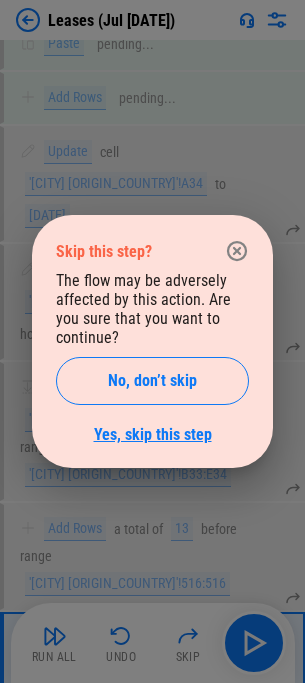 click on "Yes, skip this step" at bounding box center [153, 434] 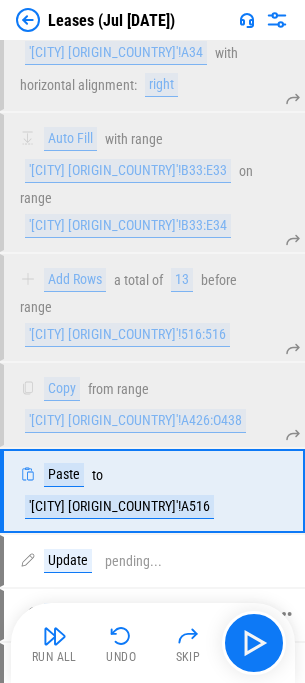 scroll, scrollTop: 1150, scrollLeft: 0, axis: vertical 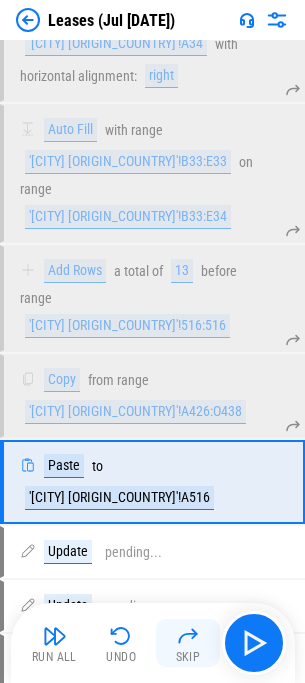click at bounding box center (188, 636) 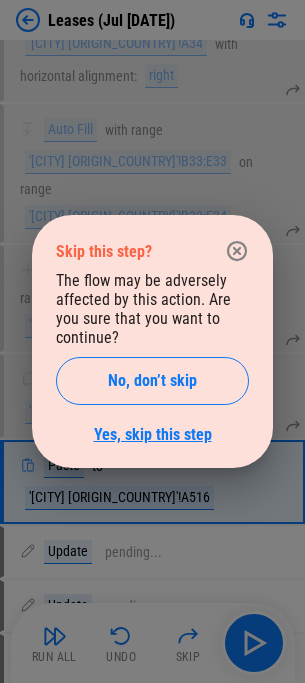 click on "Yes, skip this step" at bounding box center (153, 434) 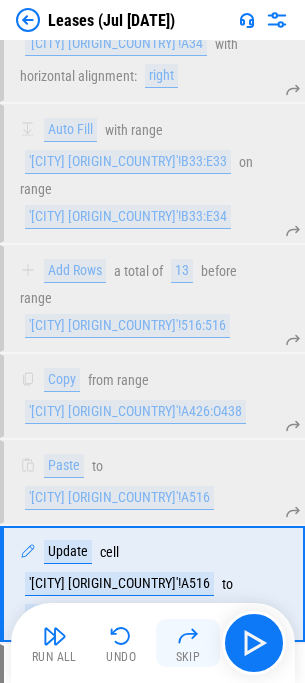 click at bounding box center (188, 636) 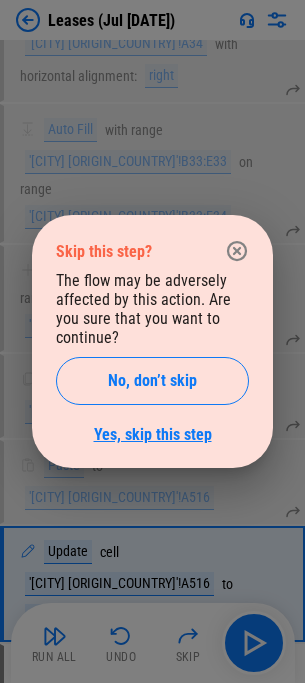 click on "Yes, skip this step" at bounding box center [153, 434] 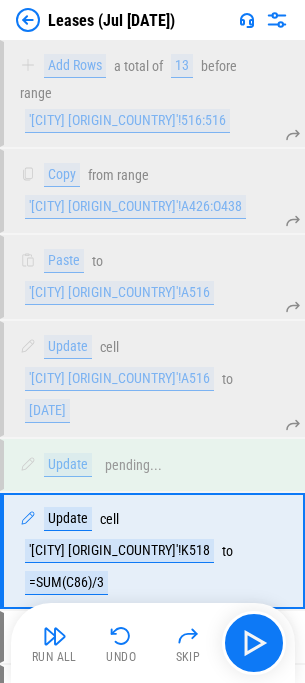 scroll, scrollTop: 1360, scrollLeft: 0, axis: vertical 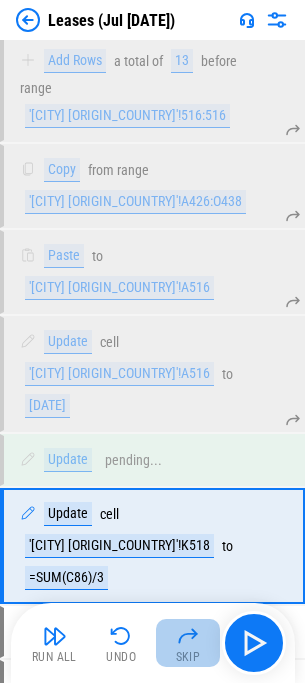 click at bounding box center (188, 636) 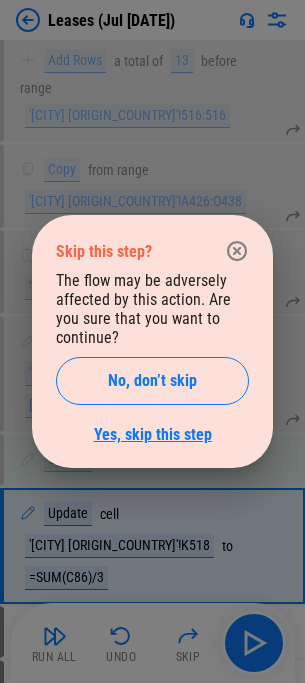 click on "Yes, skip this step" at bounding box center (153, 434) 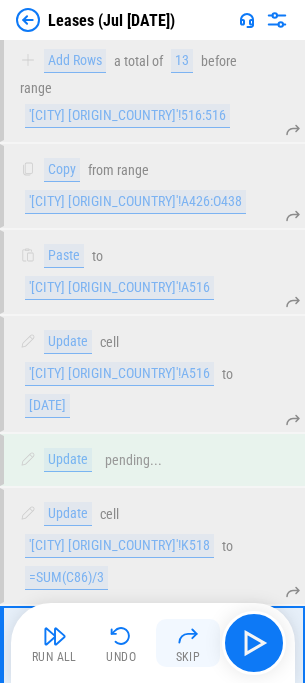 click at bounding box center [188, 636] 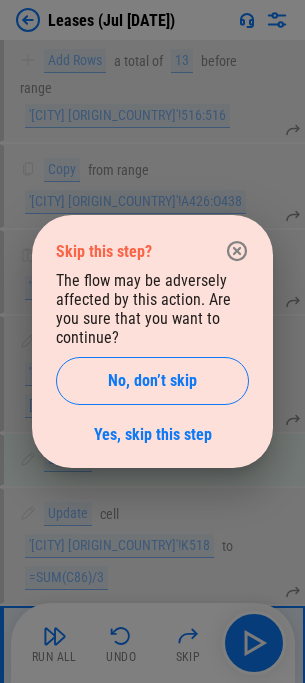 click on "Yes, skip this step" at bounding box center [153, 434] 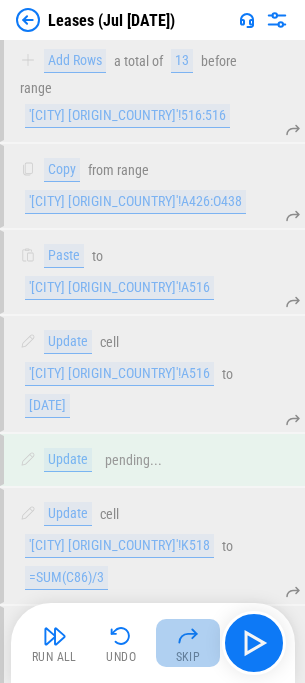click at bounding box center (188, 636) 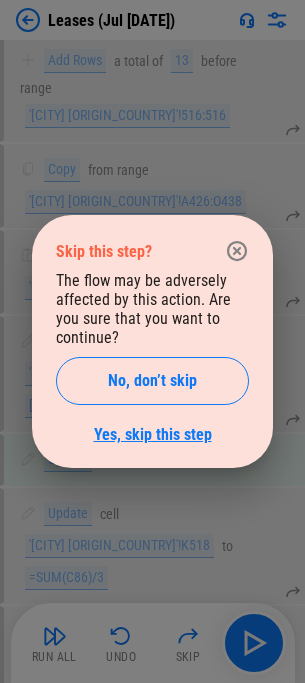 click on "Yes, skip this step" at bounding box center (153, 434) 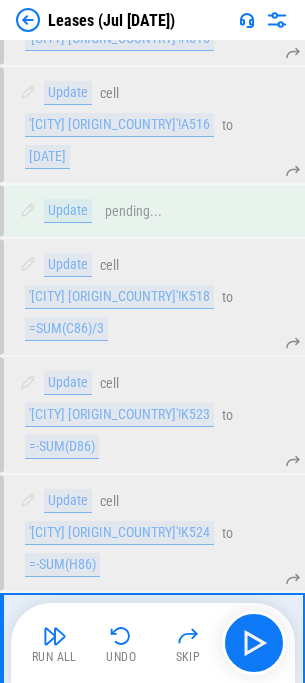 scroll, scrollTop: 1618, scrollLeft: 0, axis: vertical 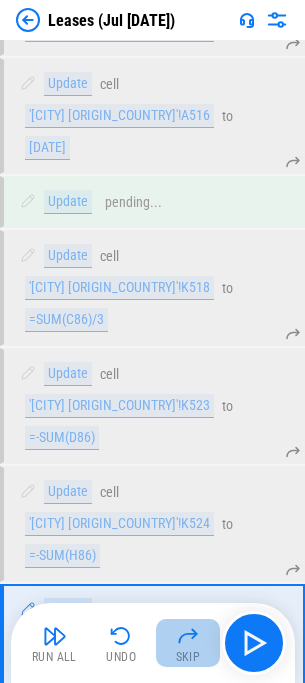 click at bounding box center [188, 636] 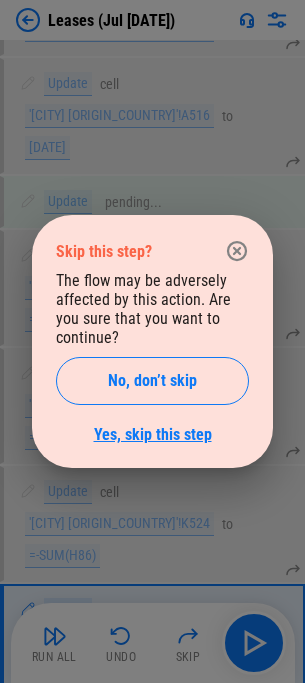 click on "Yes, skip this step" at bounding box center [153, 434] 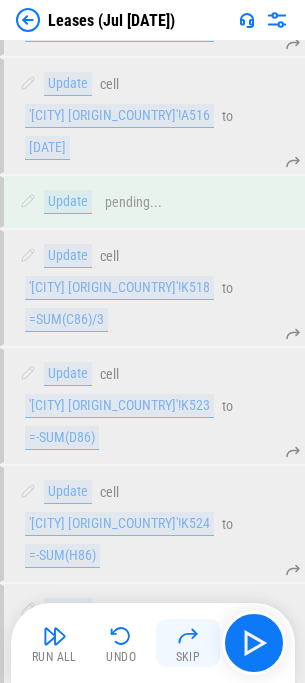 click at bounding box center [188, 636] 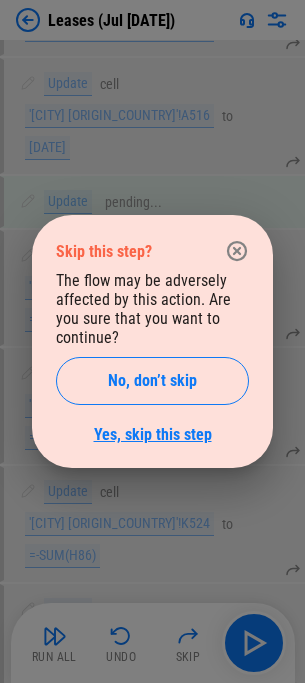 click on "Yes, skip this step" at bounding box center [153, 434] 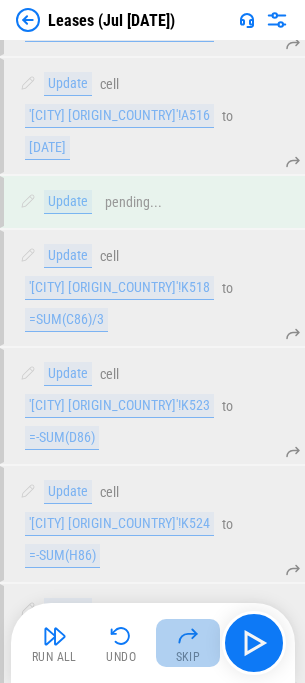 click at bounding box center (188, 636) 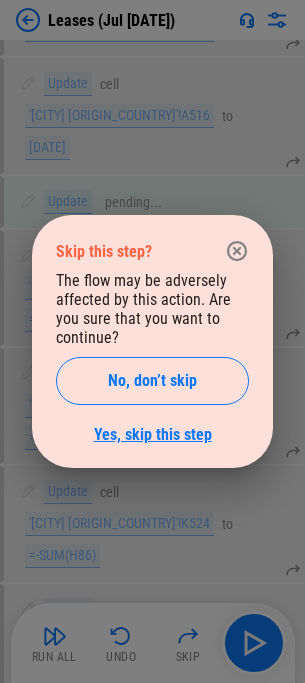 click on "Yes, skip this step" at bounding box center [153, 434] 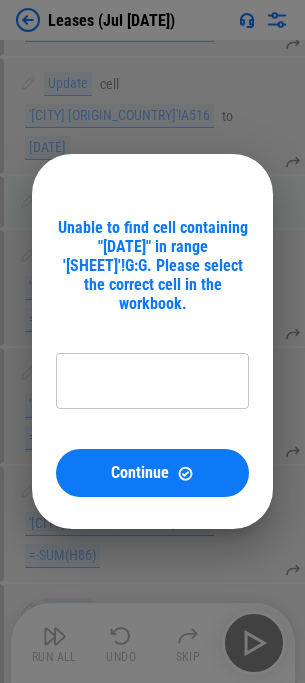 type on "**********" 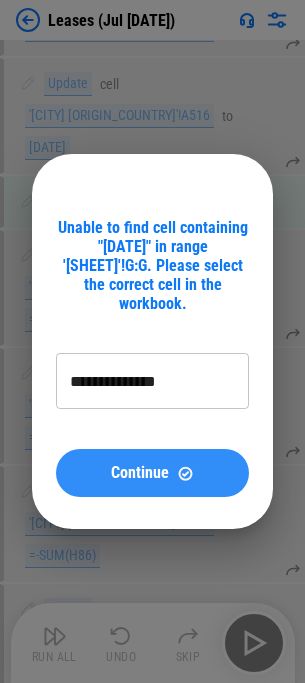 click on "Continue" at bounding box center (140, 473) 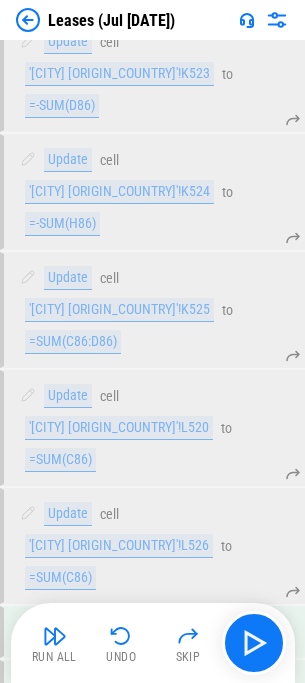 scroll, scrollTop: 2038, scrollLeft: 0, axis: vertical 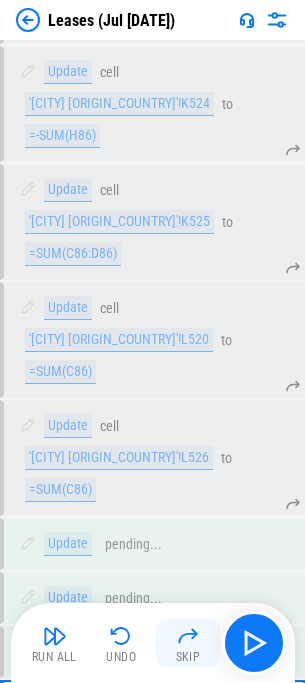 click at bounding box center [188, 636] 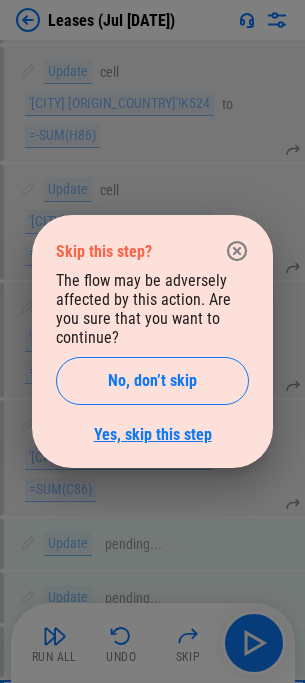 click on "Yes, skip this step" at bounding box center [153, 434] 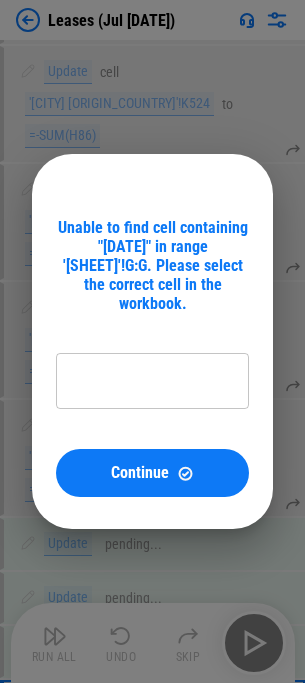 type on "**********" 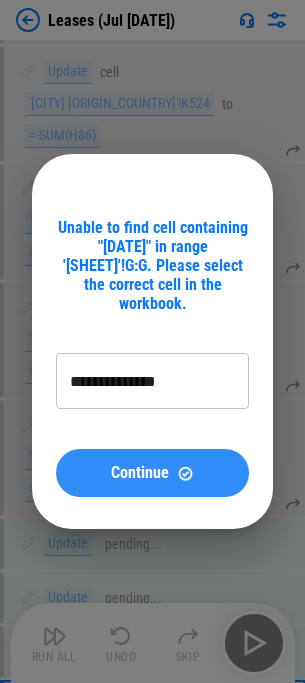 click on "Continue" at bounding box center (140, 473) 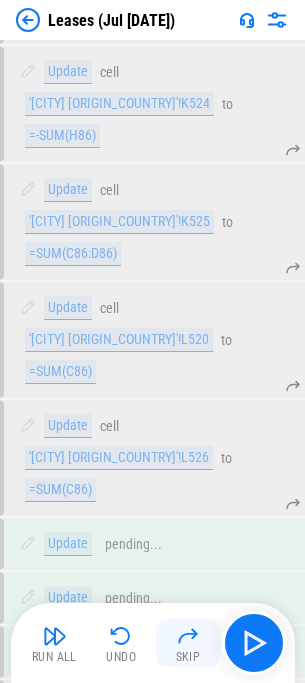 click at bounding box center [188, 636] 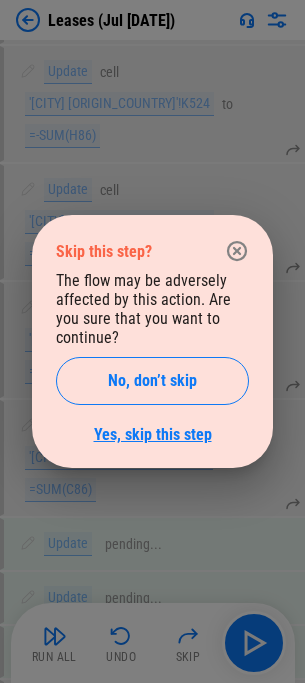 click on "Yes, skip this step" at bounding box center (153, 434) 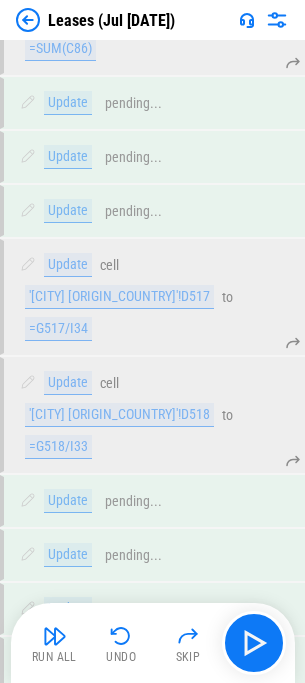 scroll, scrollTop: 2480, scrollLeft: 0, axis: vertical 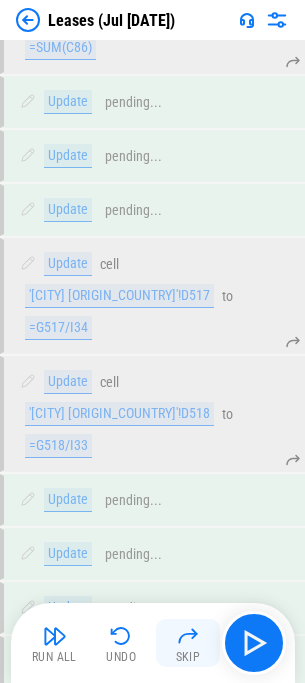 click at bounding box center [188, 636] 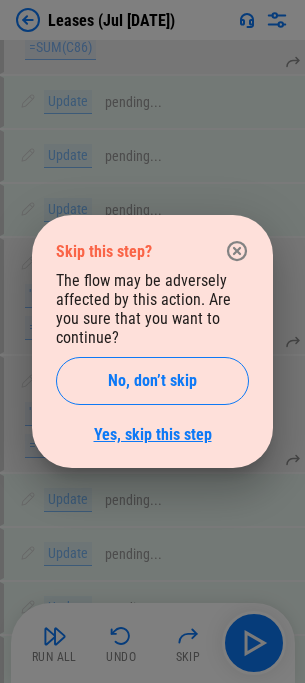 click on "Yes, skip this step" at bounding box center [153, 434] 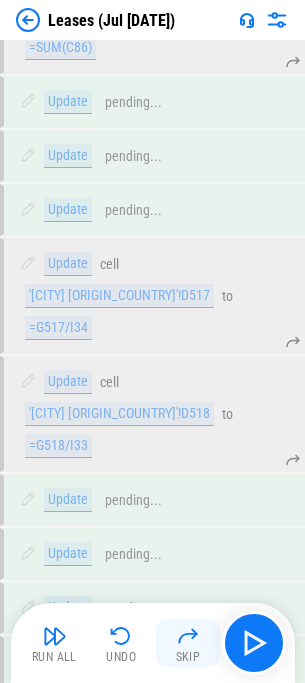 click at bounding box center [188, 636] 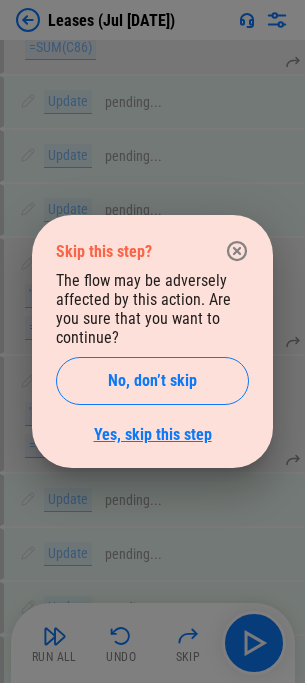 click on "Yes, skip this step" at bounding box center (153, 434) 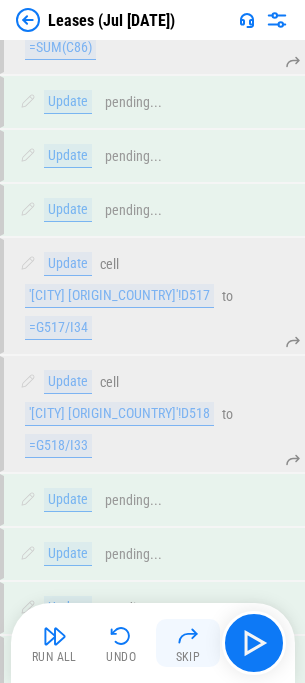 click at bounding box center (188, 636) 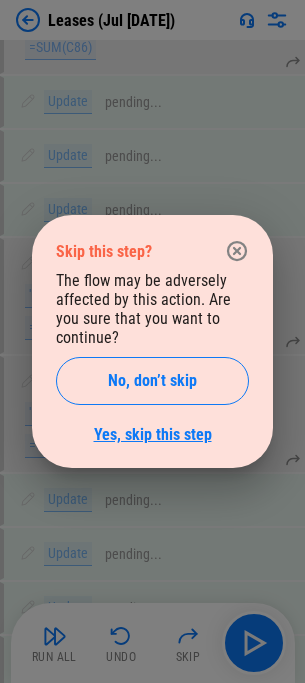 click on "Yes, skip this step" at bounding box center [153, 434] 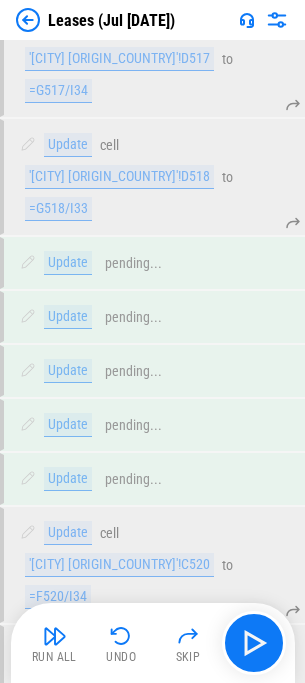 scroll, scrollTop: 2722, scrollLeft: 0, axis: vertical 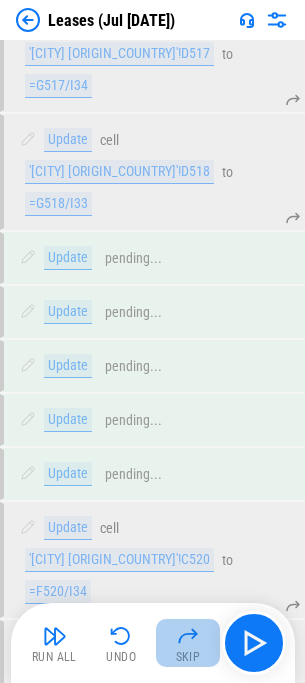 click at bounding box center [188, 636] 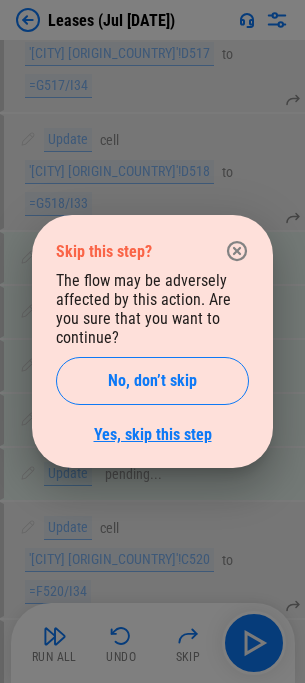 click on "Yes, skip this step" at bounding box center [153, 434] 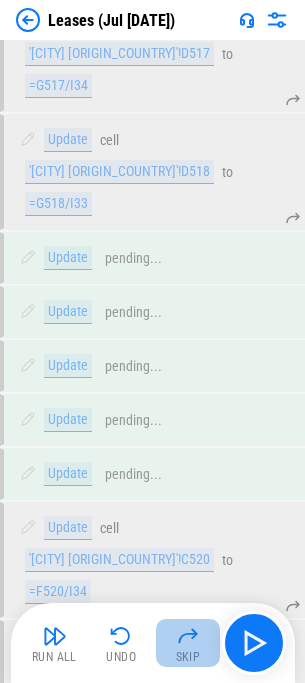 click at bounding box center [188, 636] 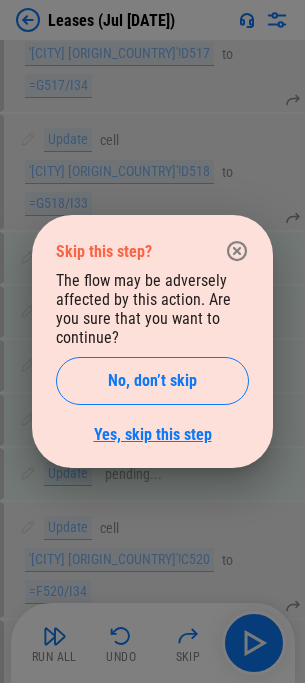click on "Yes, skip this step" at bounding box center (153, 434) 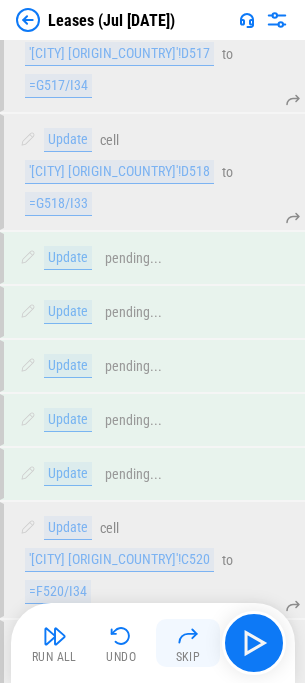 click at bounding box center [188, 636] 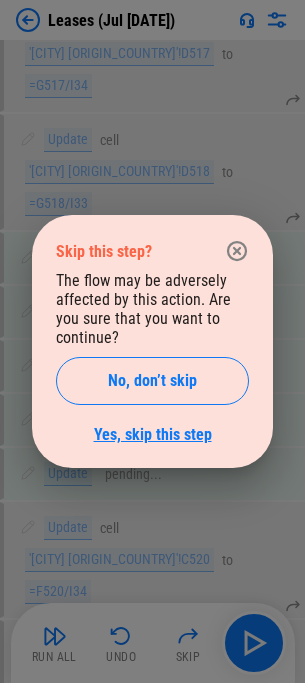 click on "Yes, skip this step" at bounding box center [153, 434] 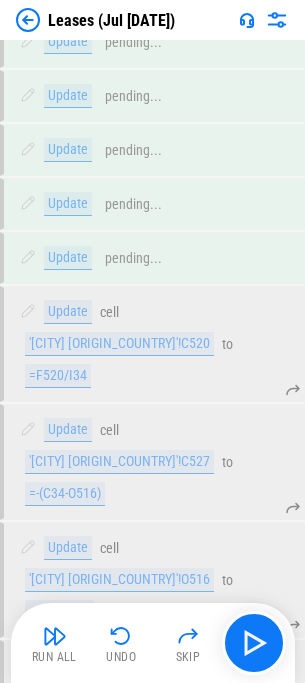 scroll, scrollTop: 2964, scrollLeft: 0, axis: vertical 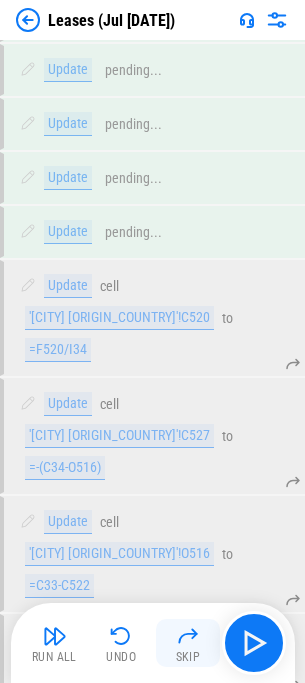 click at bounding box center (188, 636) 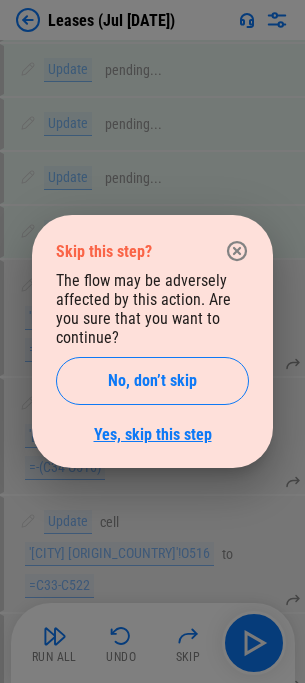 click on "Yes, skip this step" at bounding box center [153, 434] 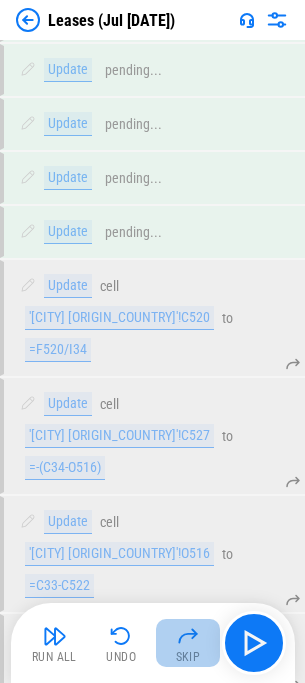 click at bounding box center [188, 636] 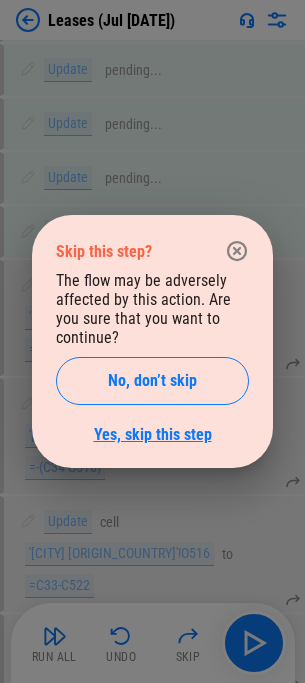 click on "Yes, skip this step" at bounding box center (153, 434) 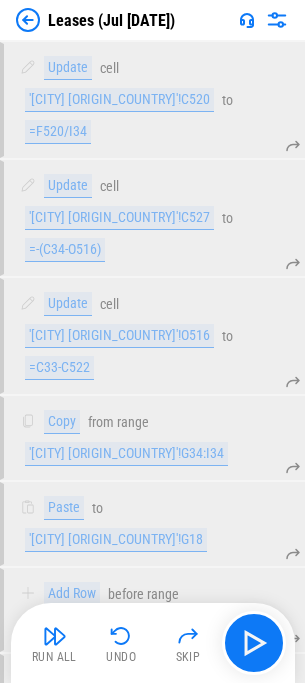 scroll, scrollTop: 3184, scrollLeft: 0, axis: vertical 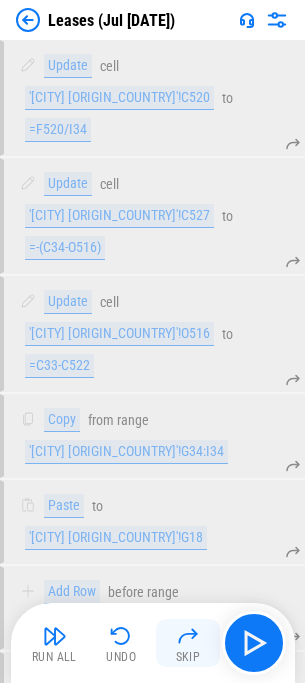 click at bounding box center [188, 636] 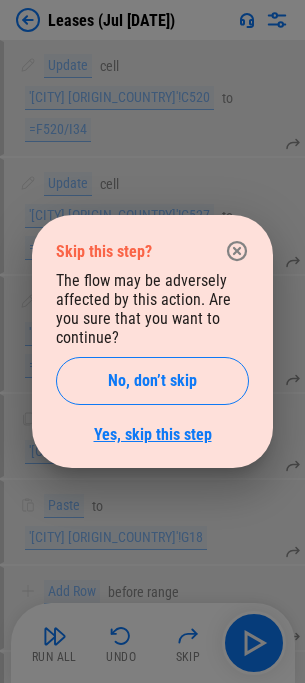click on "Yes, skip this step" at bounding box center (153, 434) 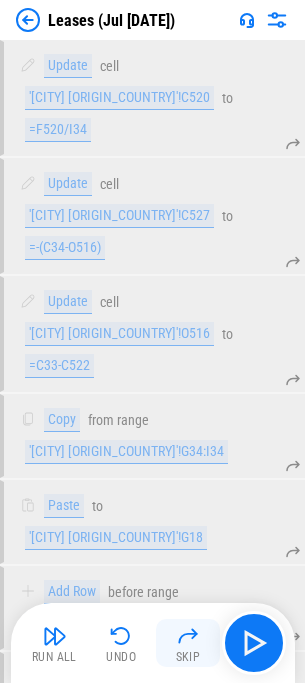 click at bounding box center [188, 636] 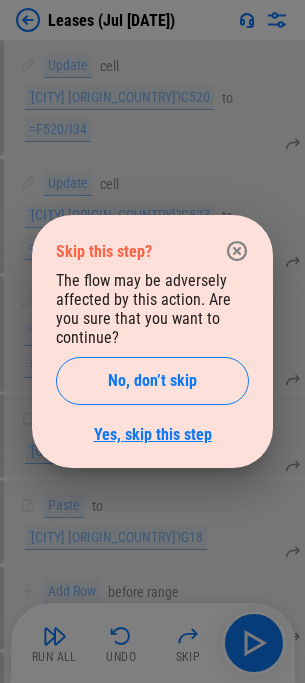 click on "Yes, skip this step" at bounding box center (153, 434) 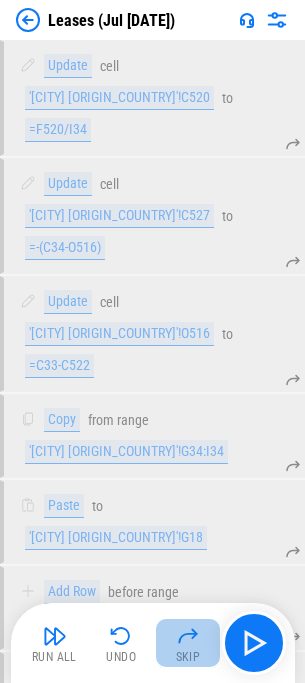 click at bounding box center (188, 636) 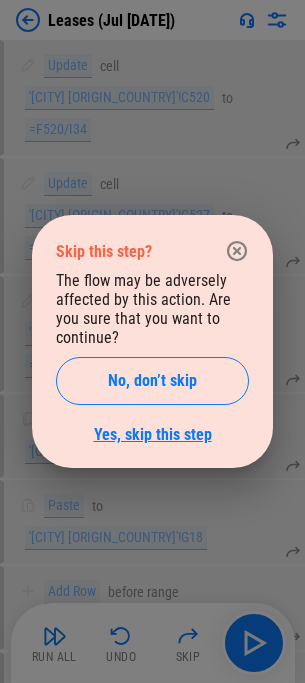 click on "Yes, skip this step" at bounding box center (153, 434) 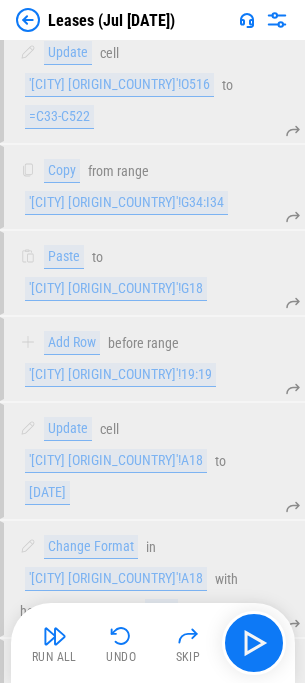 scroll, scrollTop: 3442, scrollLeft: 0, axis: vertical 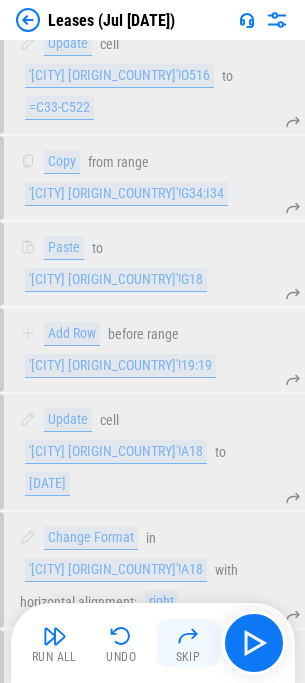 click at bounding box center (188, 636) 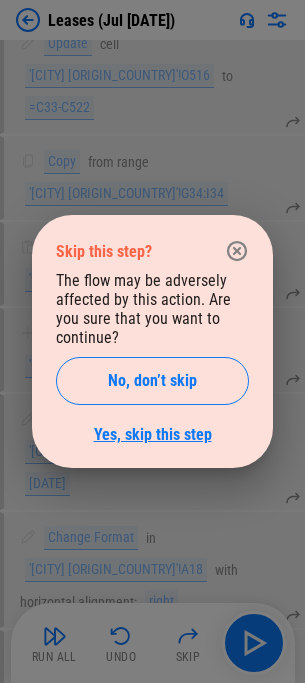 click on "Yes, skip this step" at bounding box center (153, 434) 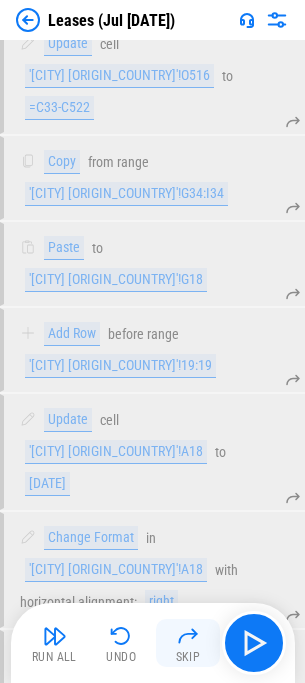 click at bounding box center [188, 636] 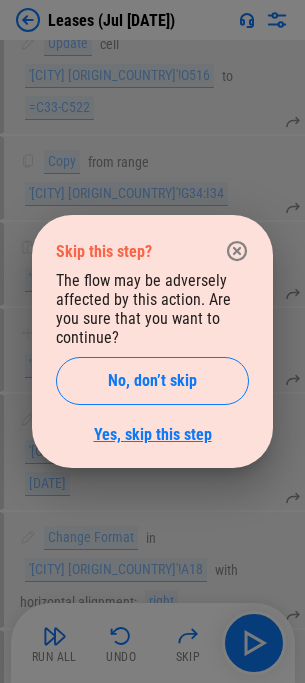 click on "Yes, skip this step" at bounding box center (153, 434) 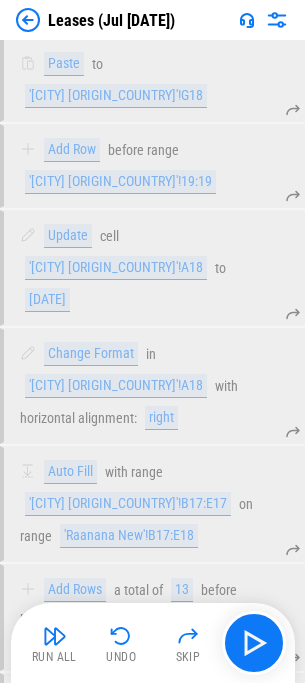 scroll, scrollTop: 3652, scrollLeft: 0, axis: vertical 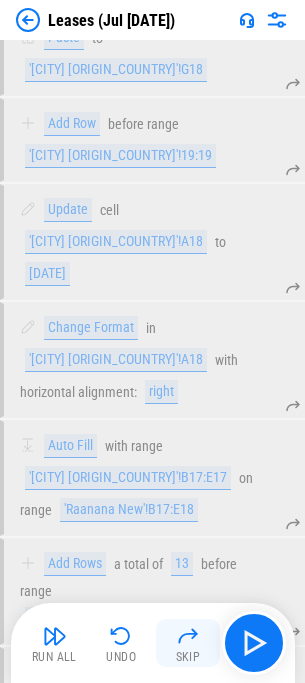 click at bounding box center [188, 636] 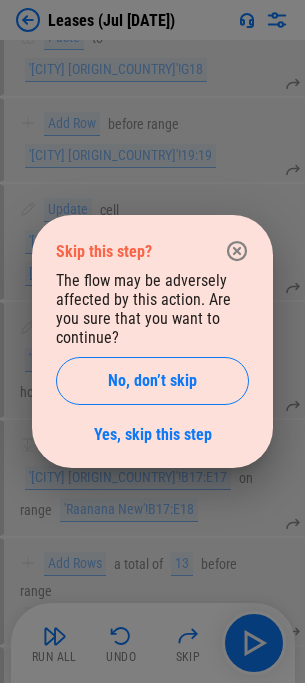 click on "The flow may be adversely affected by this action. Are you sure that you want to continue? No, don’t skip Yes, skip this step" at bounding box center [152, 357] 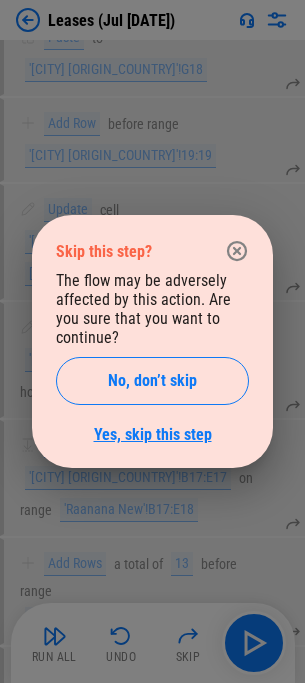 click on "Yes, skip this step" at bounding box center (153, 434) 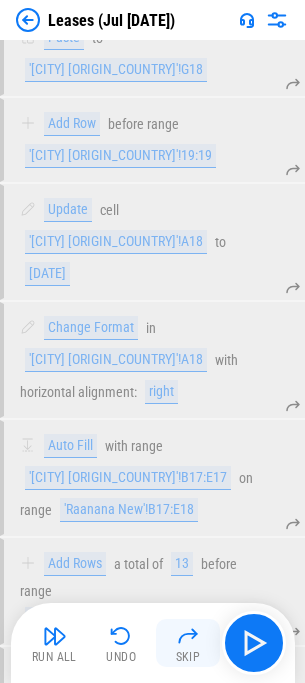 click at bounding box center [188, 636] 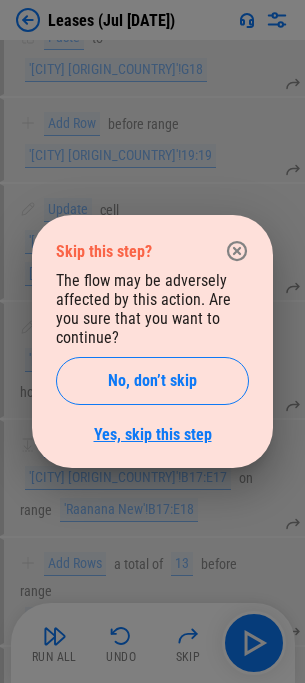 click on "Yes, skip this step" at bounding box center (153, 434) 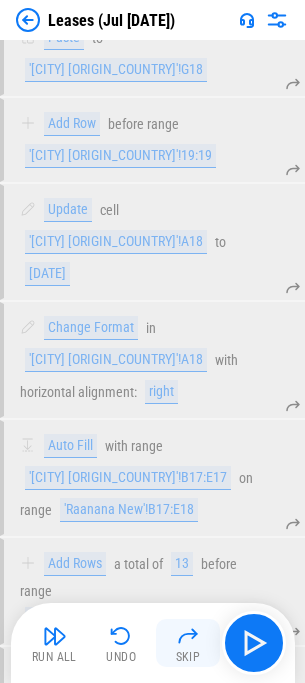 click at bounding box center [188, 636] 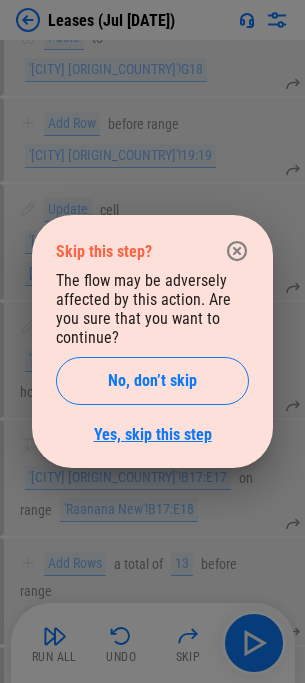 click on "Yes, skip this step" at bounding box center [153, 434] 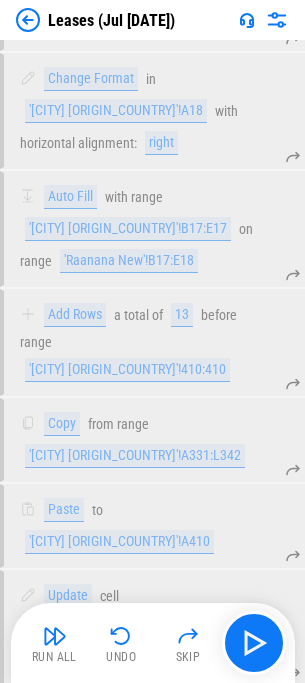 scroll, scrollTop: 3910, scrollLeft: 0, axis: vertical 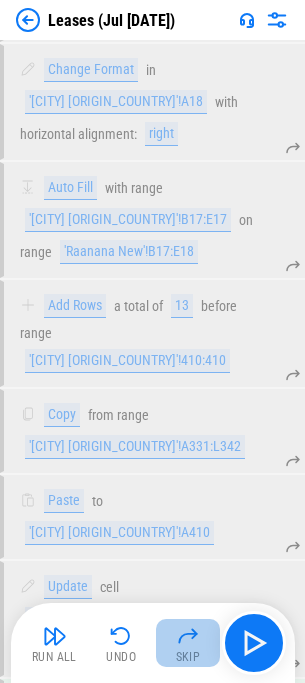 click at bounding box center [188, 636] 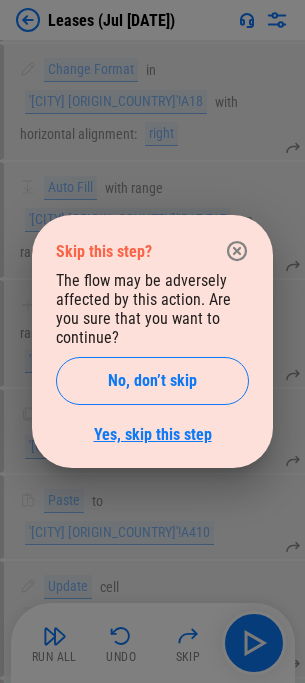 click on "Yes, skip this step" at bounding box center [153, 434] 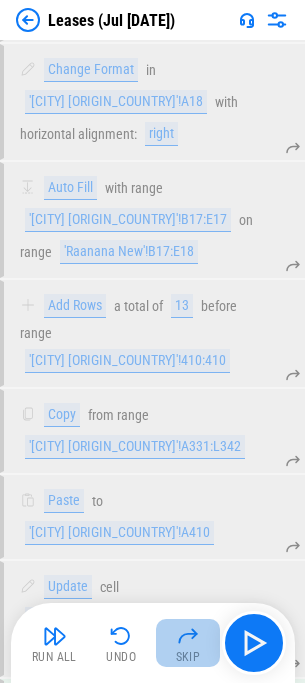click at bounding box center (188, 636) 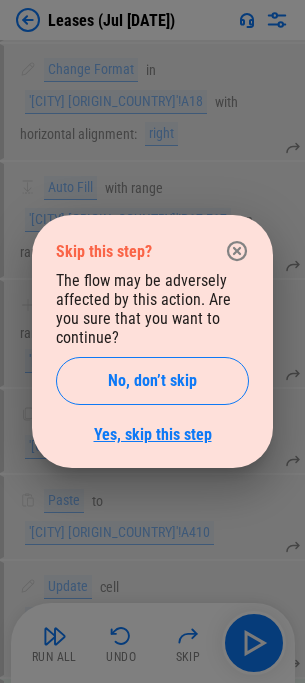 click on "Yes, skip this step" at bounding box center (153, 434) 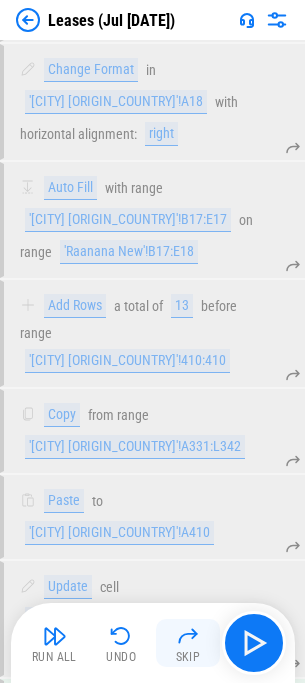 click at bounding box center [188, 636] 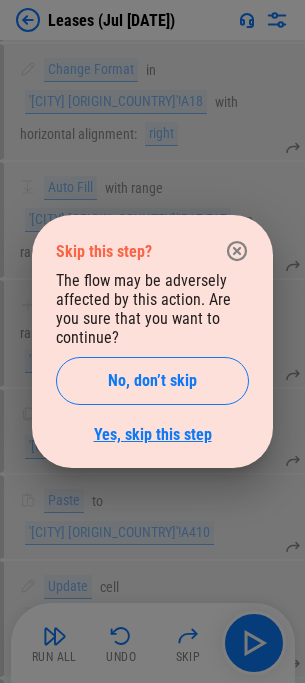 click on "Yes, skip this step" at bounding box center [153, 434] 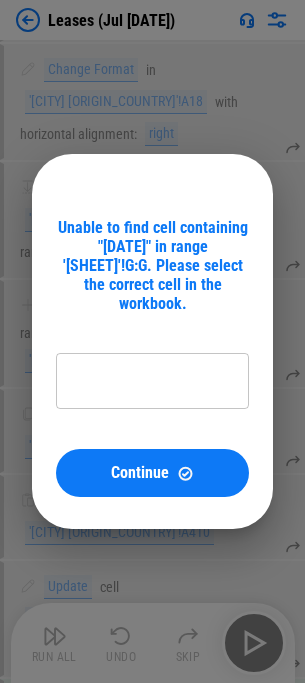 type on "**********" 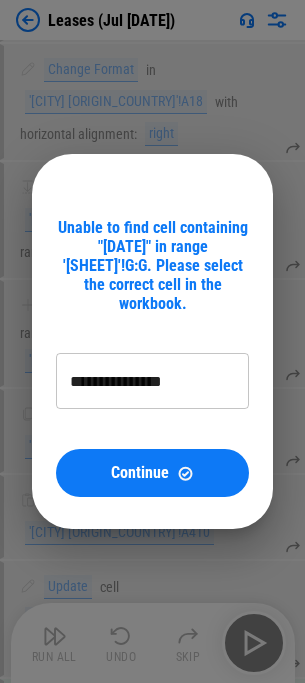 click on "Continue" at bounding box center (140, 473) 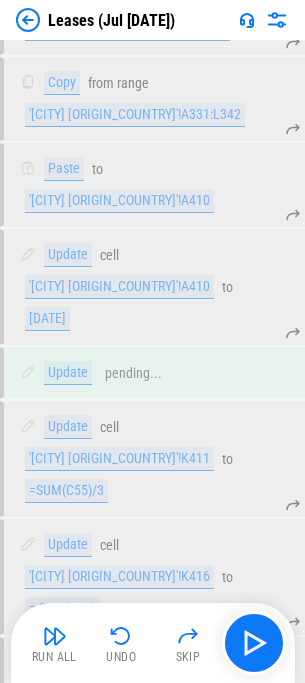 scroll, scrollTop: 4330, scrollLeft: 0, axis: vertical 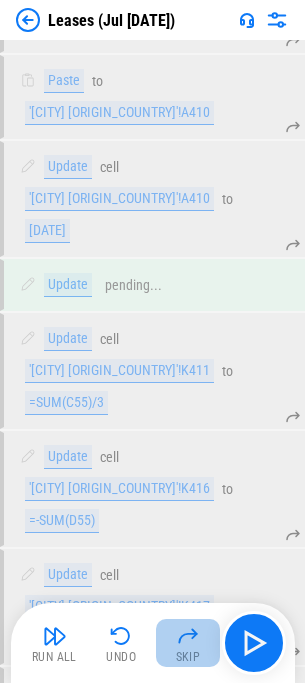 click at bounding box center (188, 636) 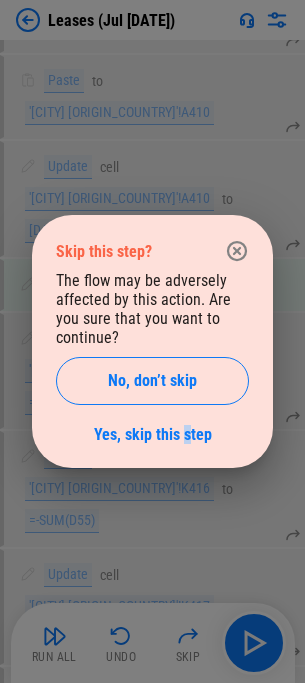 click on "Yes, skip this step" at bounding box center (153, 434) 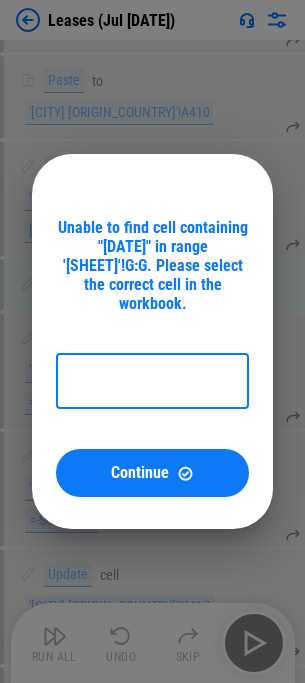 type on "**********" 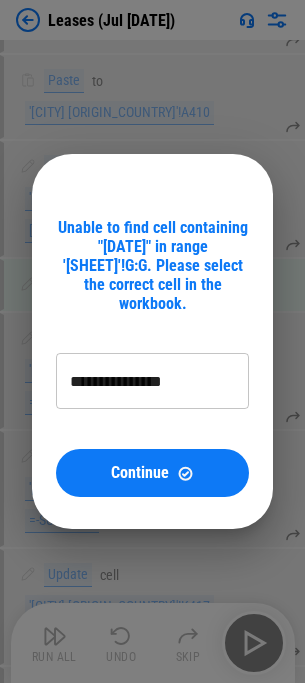 click on "Continue" at bounding box center [140, 473] 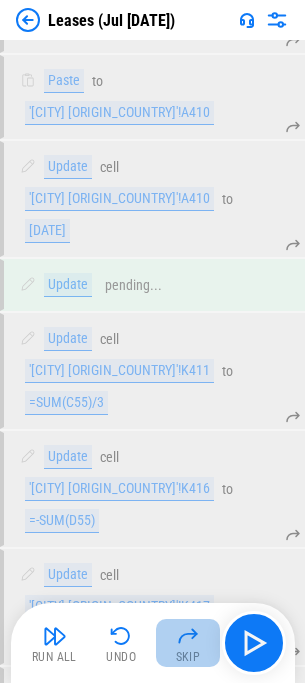 click at bounding box center (188, 636) 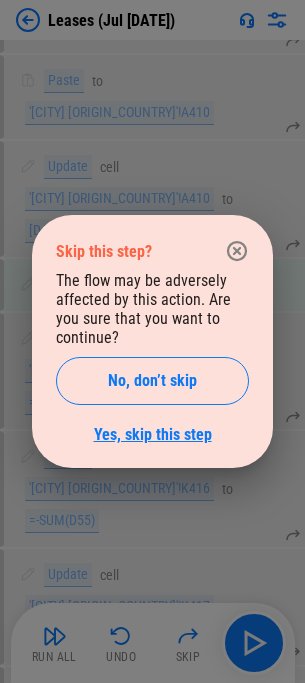 click on "Yes, skip this step" at bounding box center (153, 434) 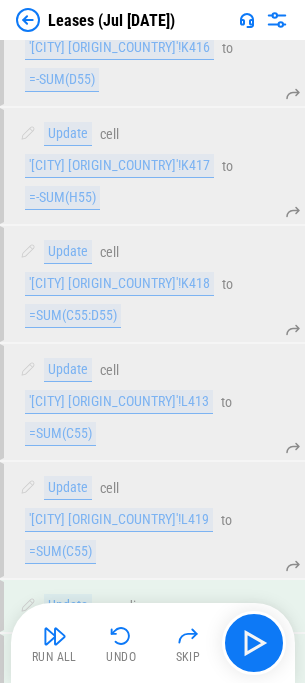 scroll, scrollTop: 4772, scrollLeft: 0, axis: vertical 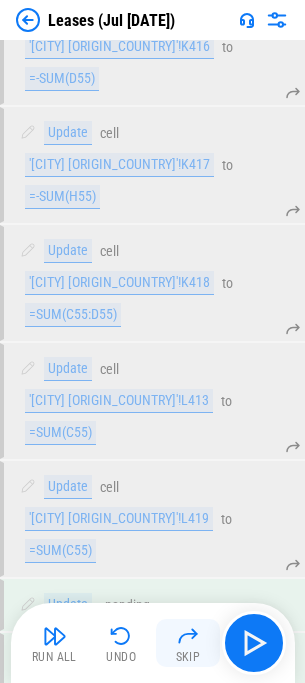 click at bounding box center (188, 636) 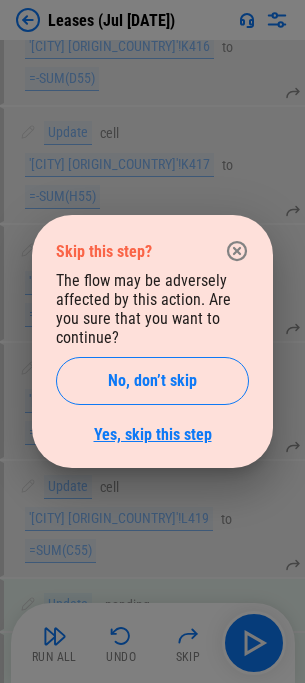click on "Yes, skip this step" at bounding box center (153, 434) 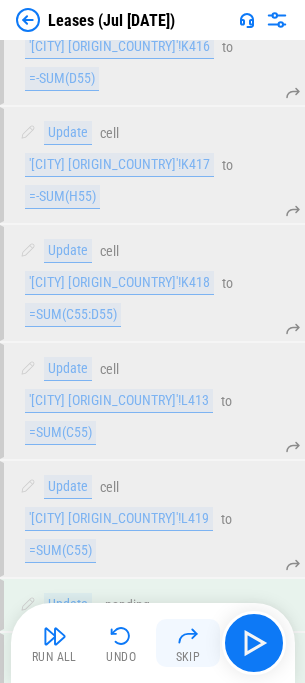 click at bounding box center [188, 636] 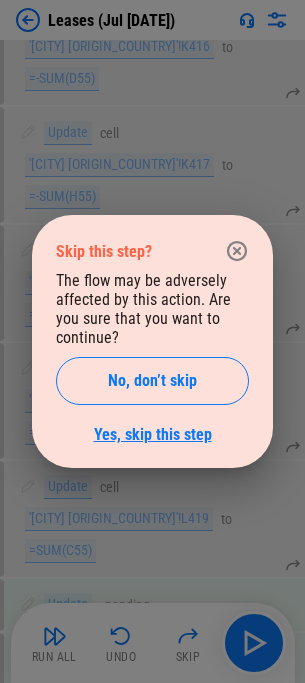 click on "Yes, skip this step" at bounding box center [153, 434] 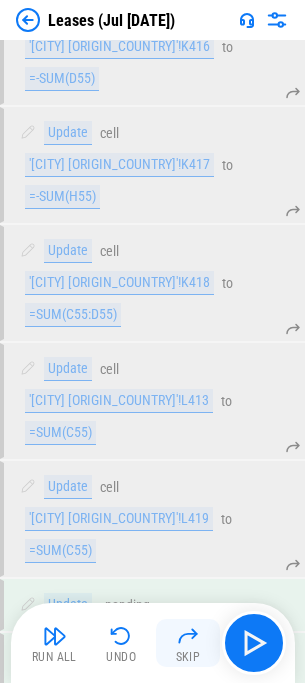 click at bounding box center [188, 636] 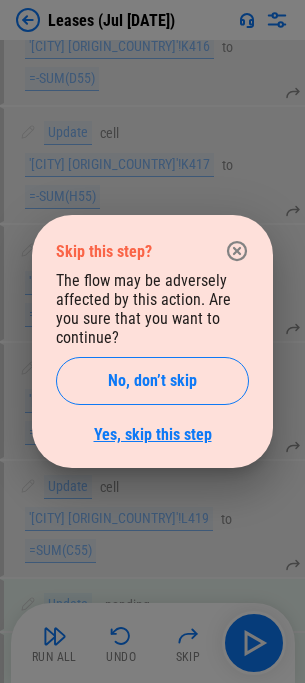click on "Yes, skip this step" at bounding box center (153, 434) 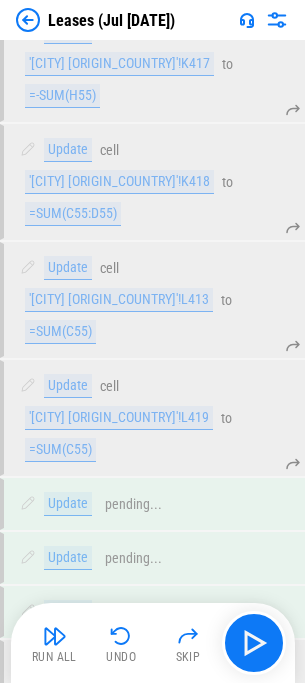 scroll, scrollTop: 5030, scrollLeft: 0, axis: vertical 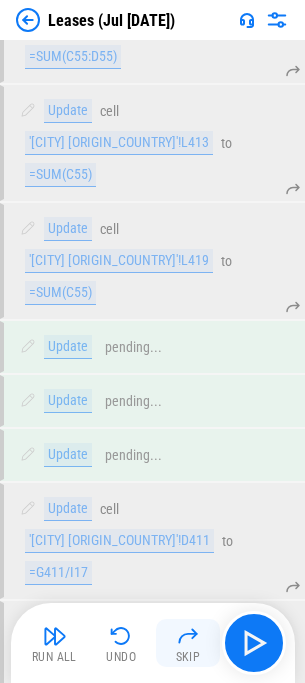 click at bounding box center (188, 636) 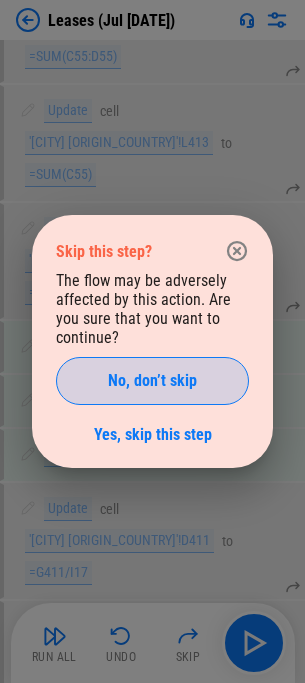 click on "No, don’t skip" at bounding box center [152, 381] 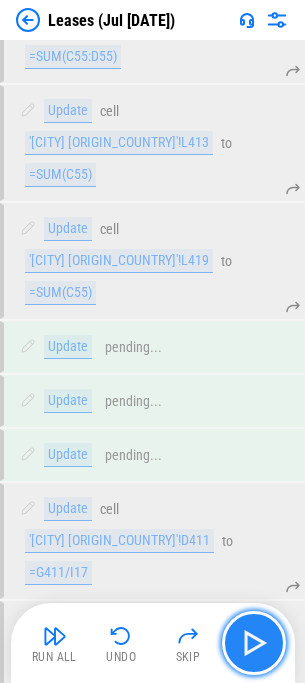 click at bounding box center (254, 643) 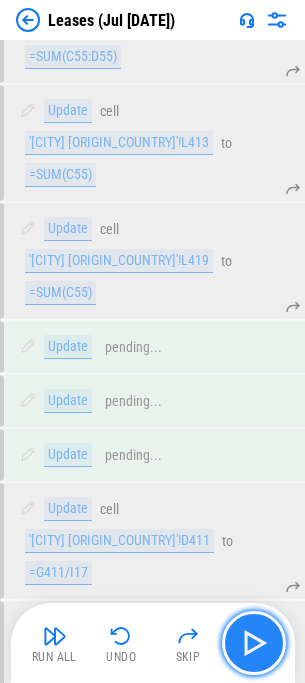 click at bounding box center [254, 643] 